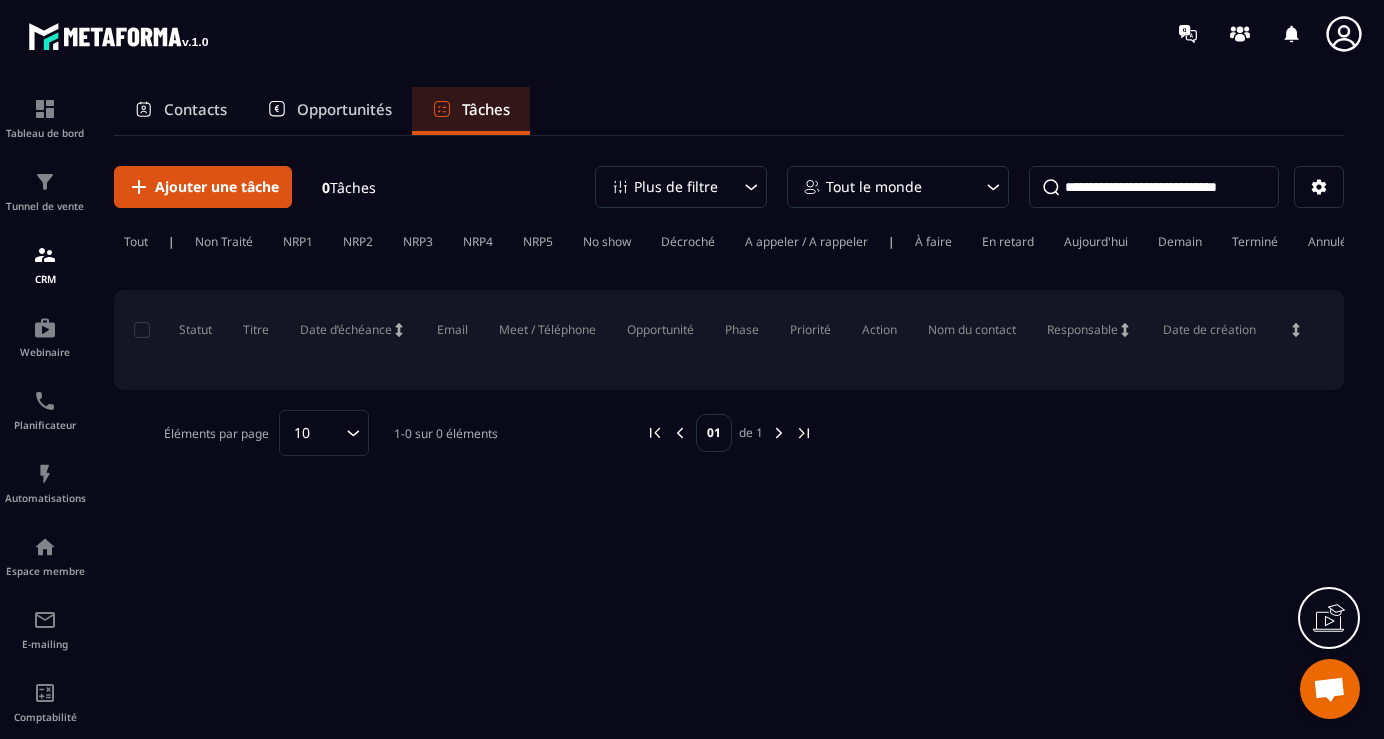 scroll, scrollTop: 0, scrollLeft: 0, axis: both 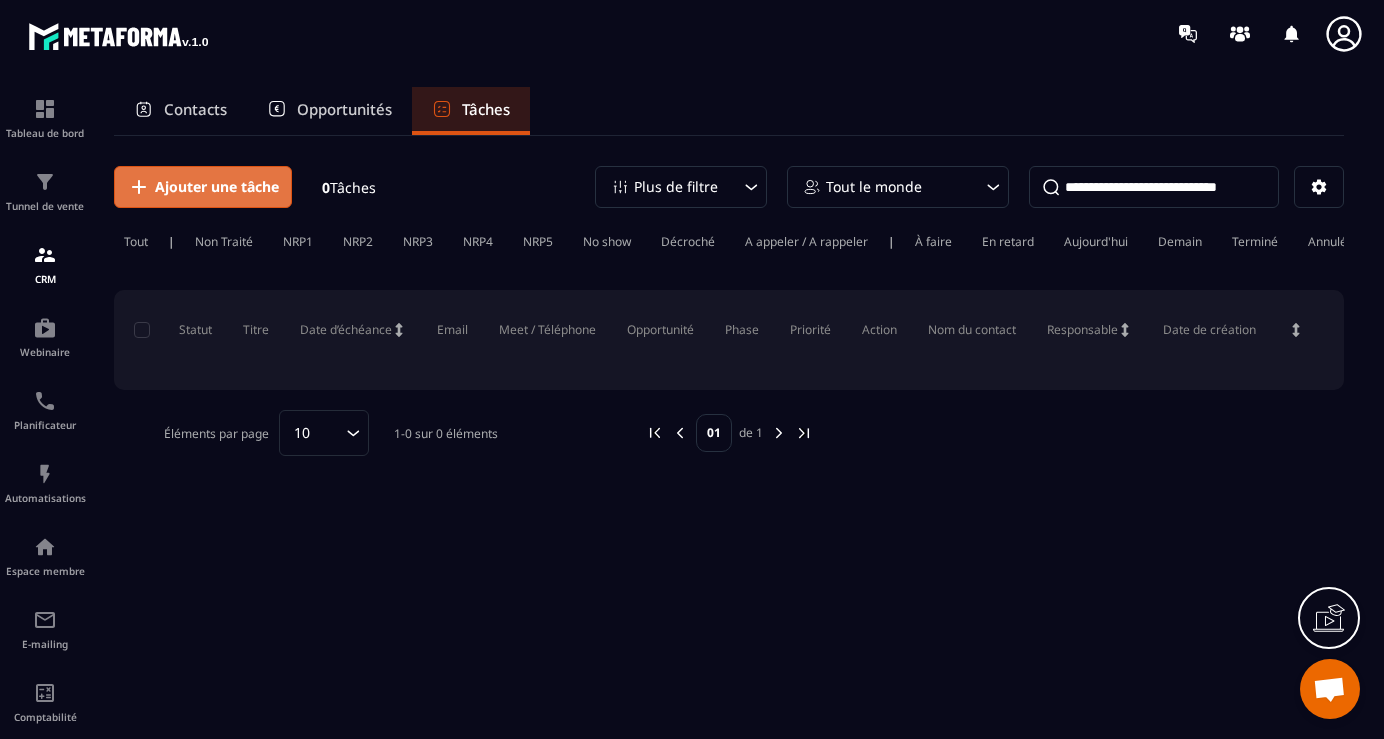 click on "Ajouter une tâche" at bounding box center (217, 187) 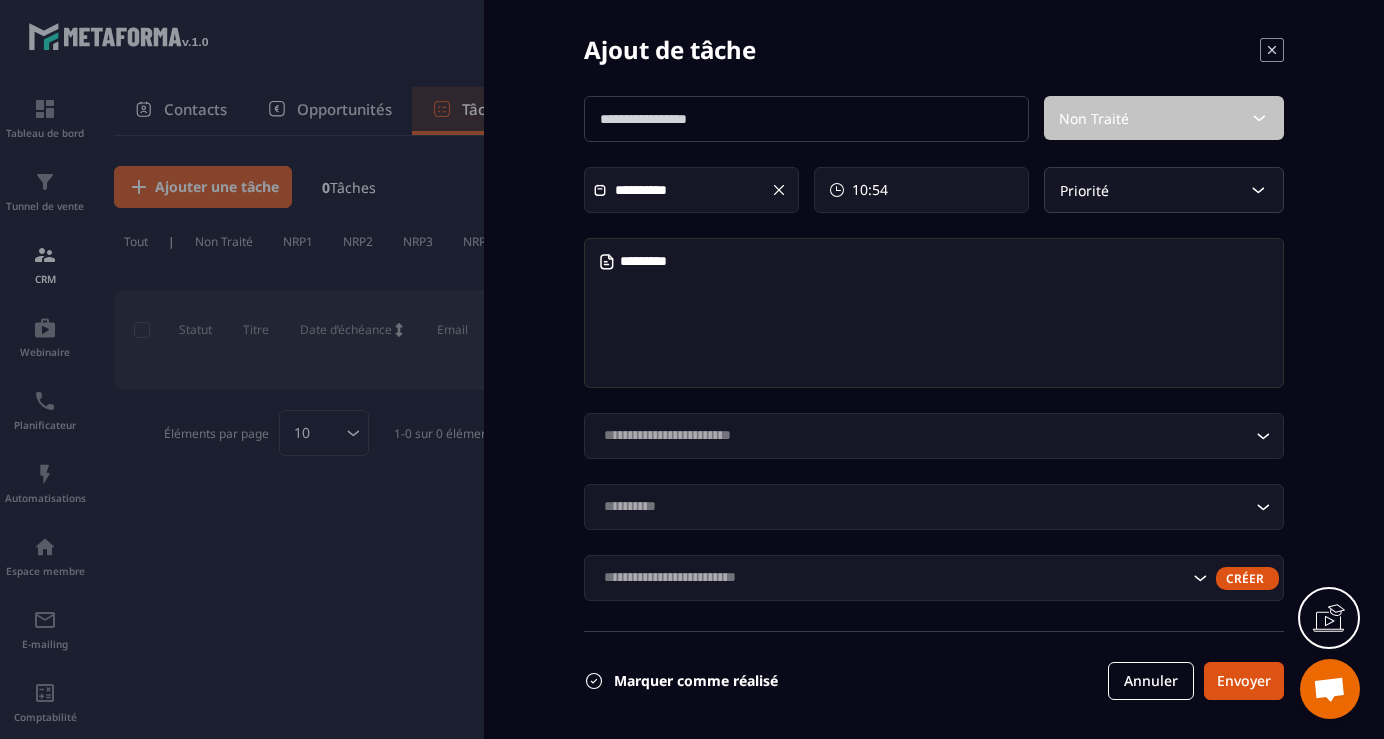 scroll, scrollTop: 0, scrollLeft: 0, axis: both 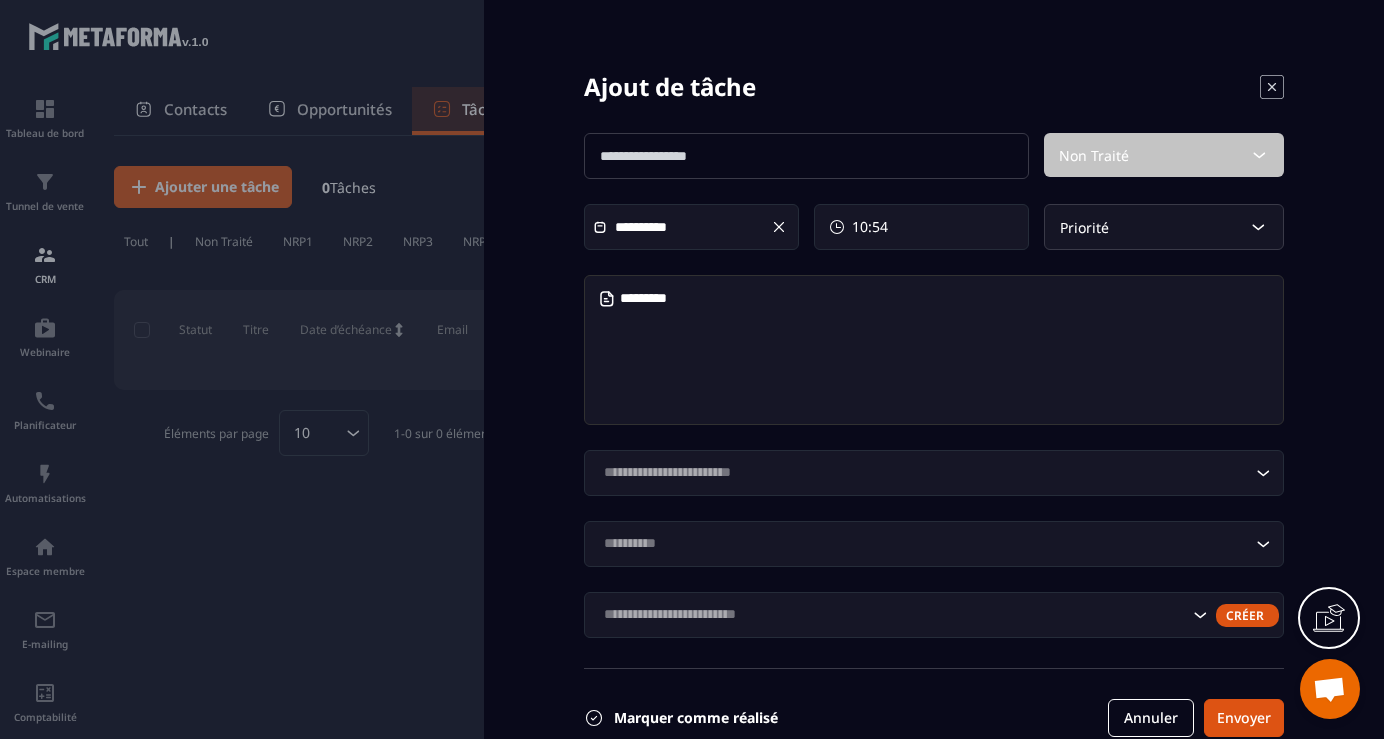 click on "**********" 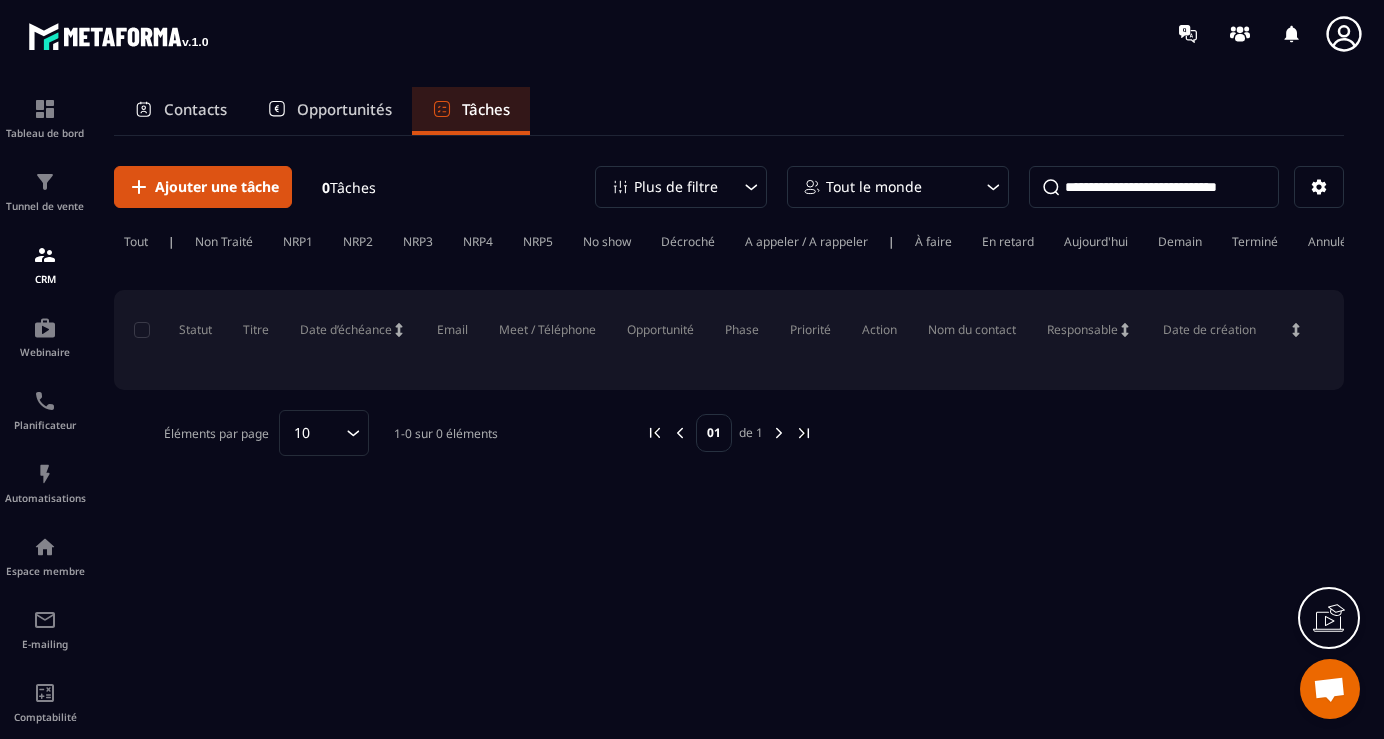 click on "Opportunités" at bounding box center [344, 109] 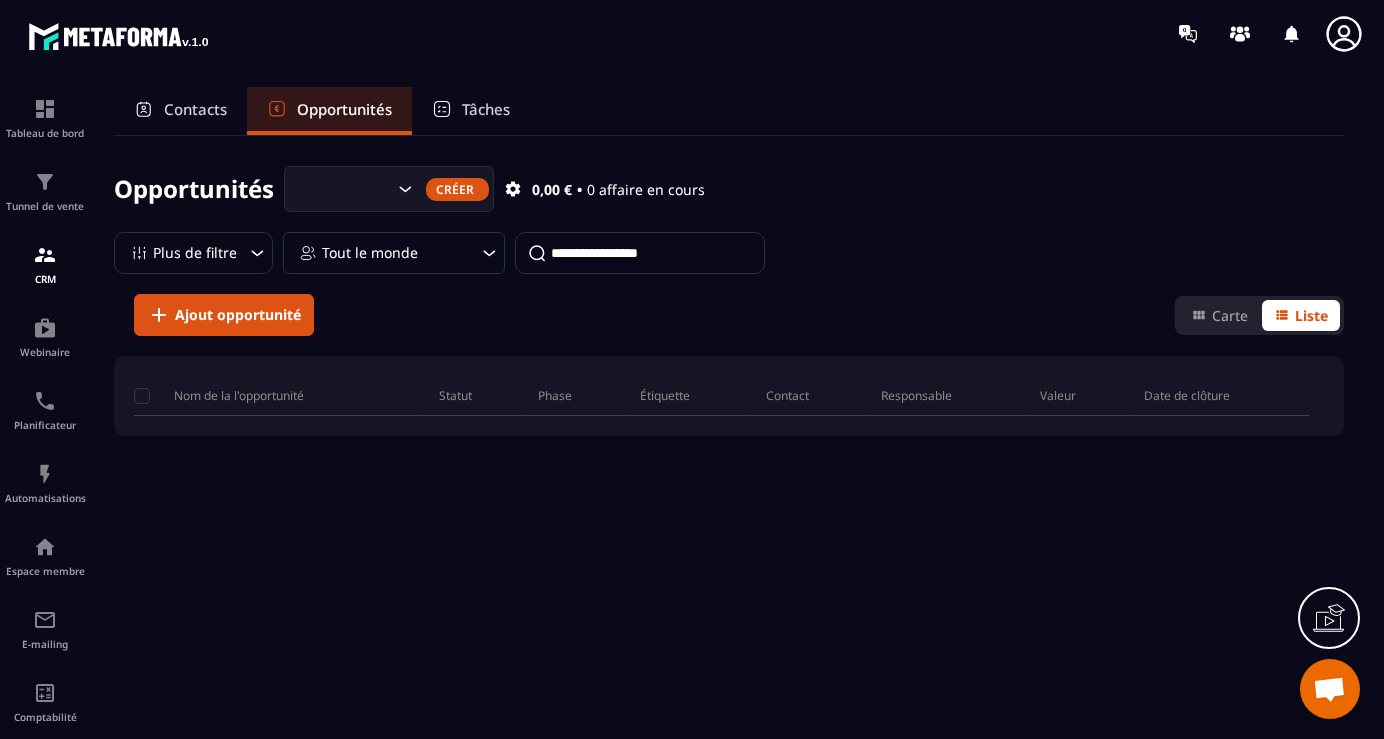 click on "Contacts" at bounding box center [195, 109] 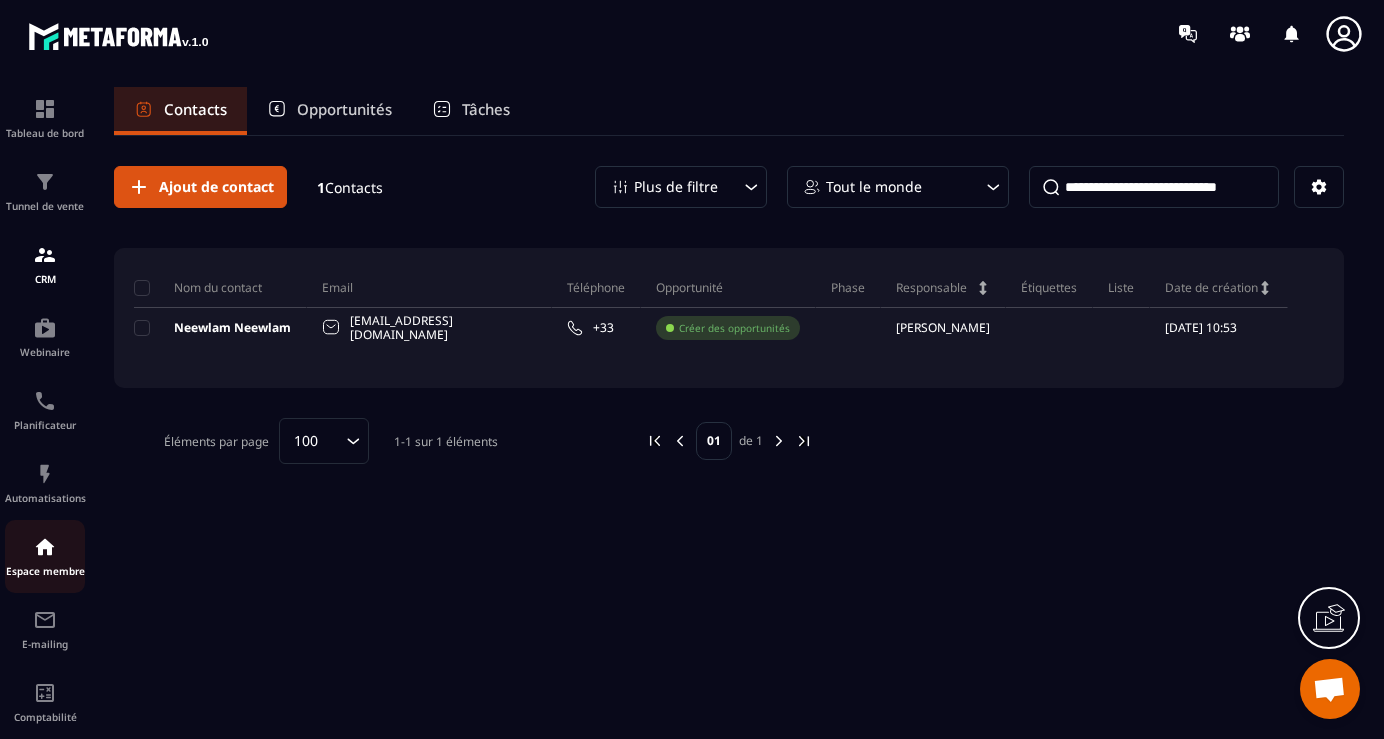 click at bounding box center [45, 547] 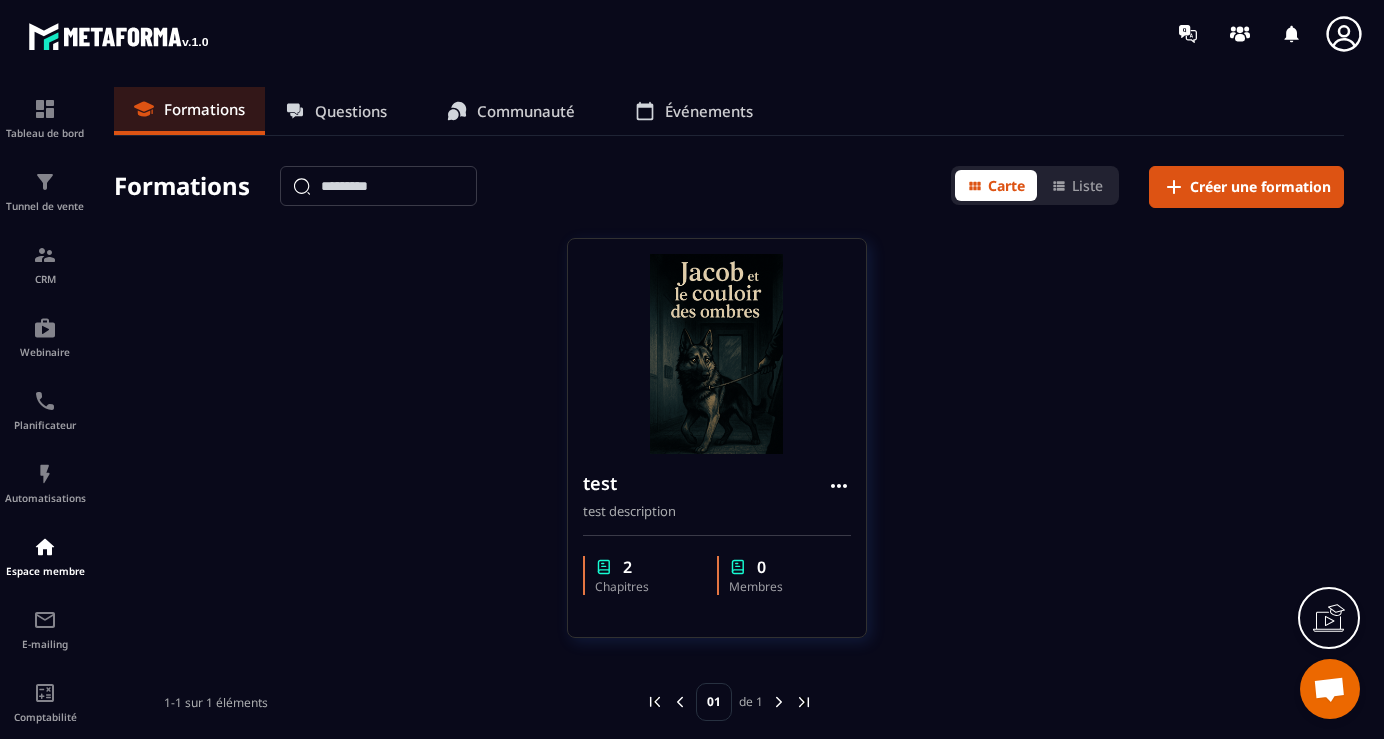 click on "Communauté" at bounding box center [526, 111] 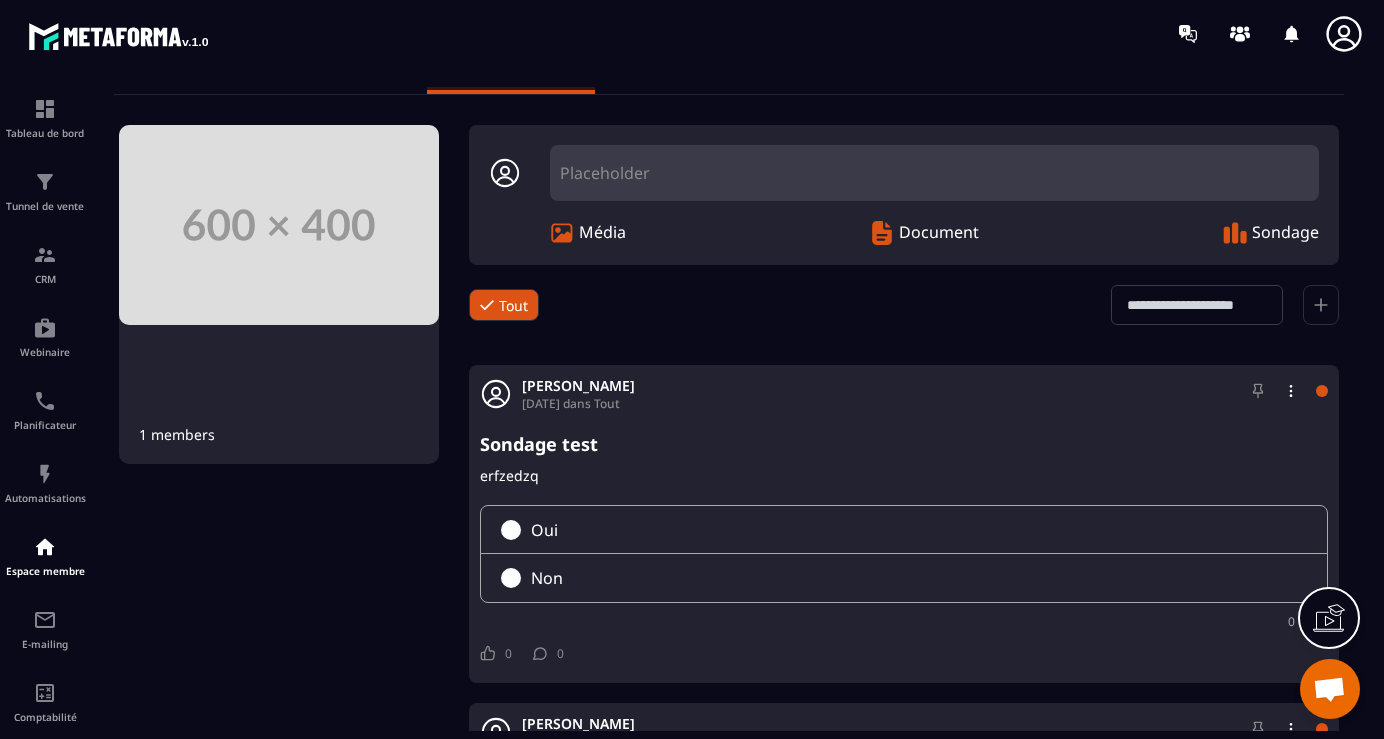 scroll, scrollTop: 0, scrollLeft: 0, axis: both 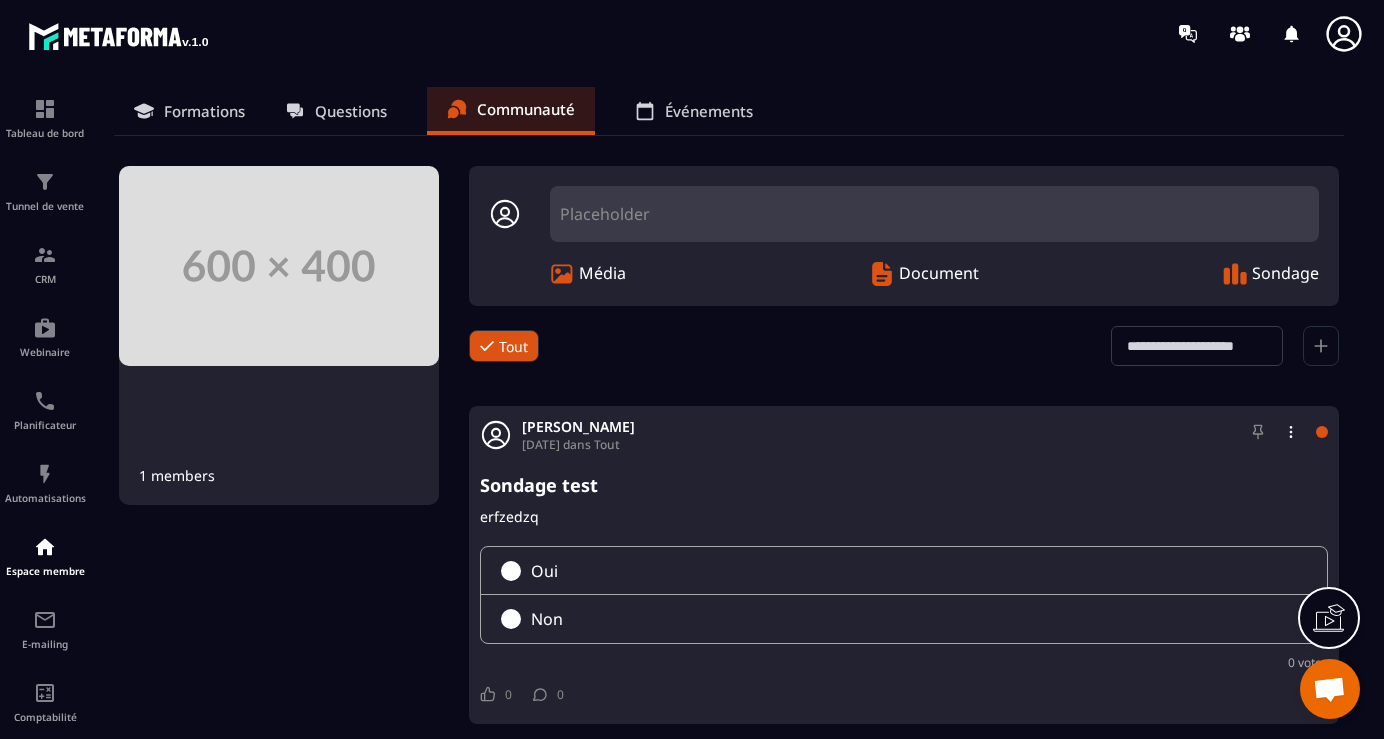 click on "Formations" at bounding box center [204, 111] 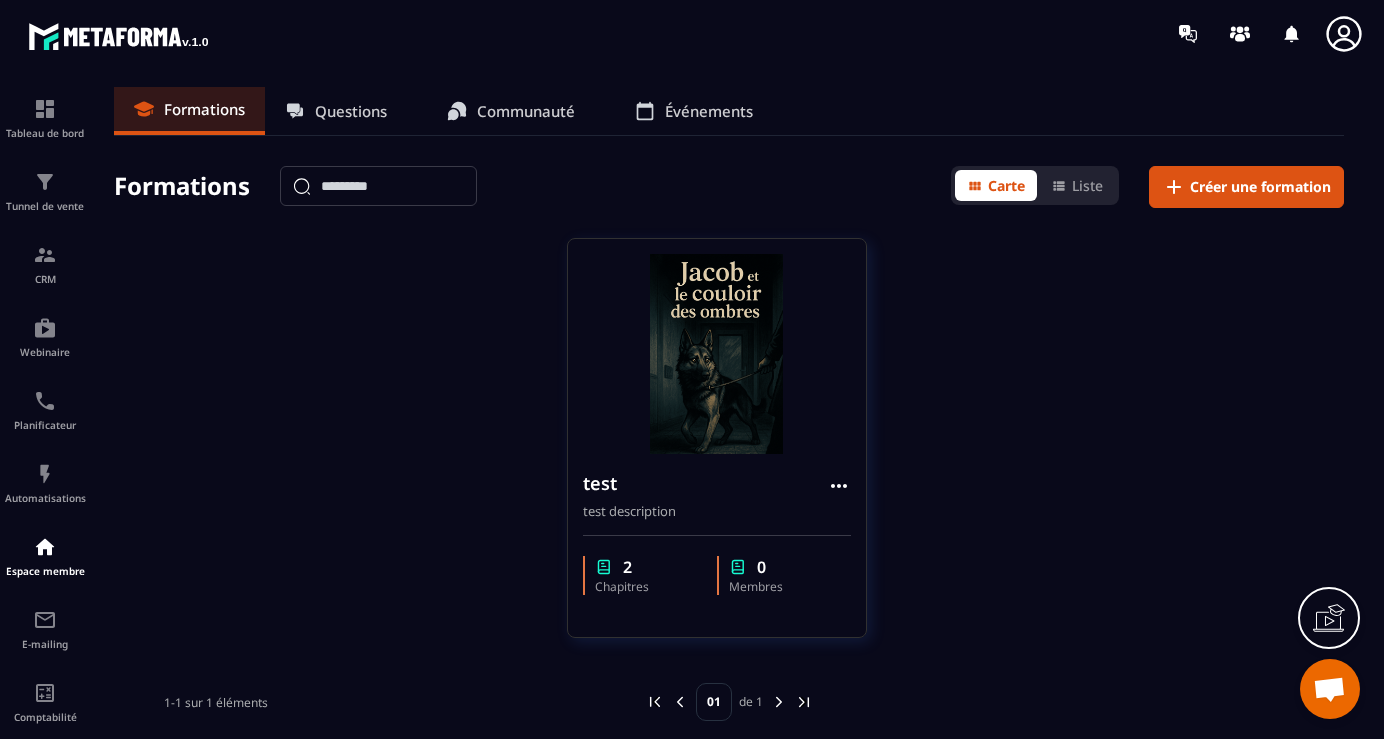 scroll, scrollTop: 10, scrollLeft: 0, axis: vertical 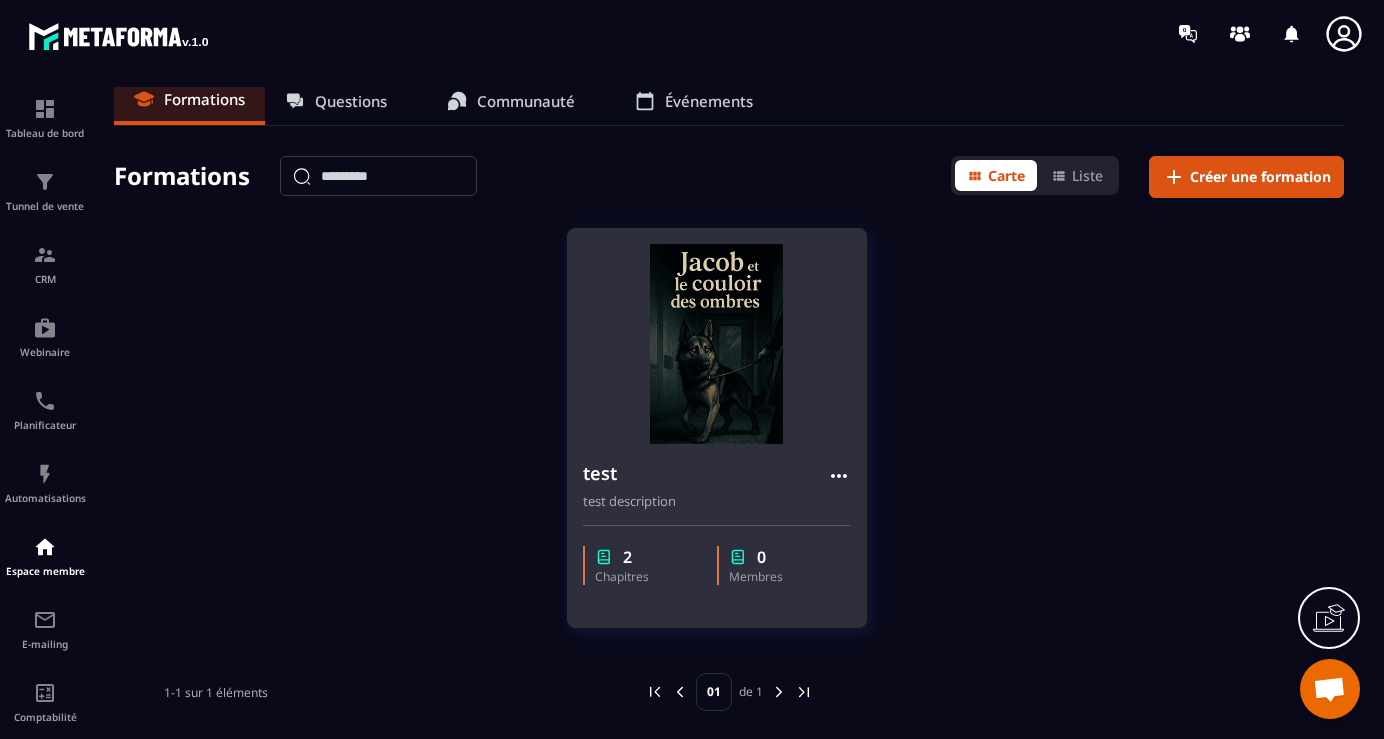 click on "0" at bounding box center (761, 557) 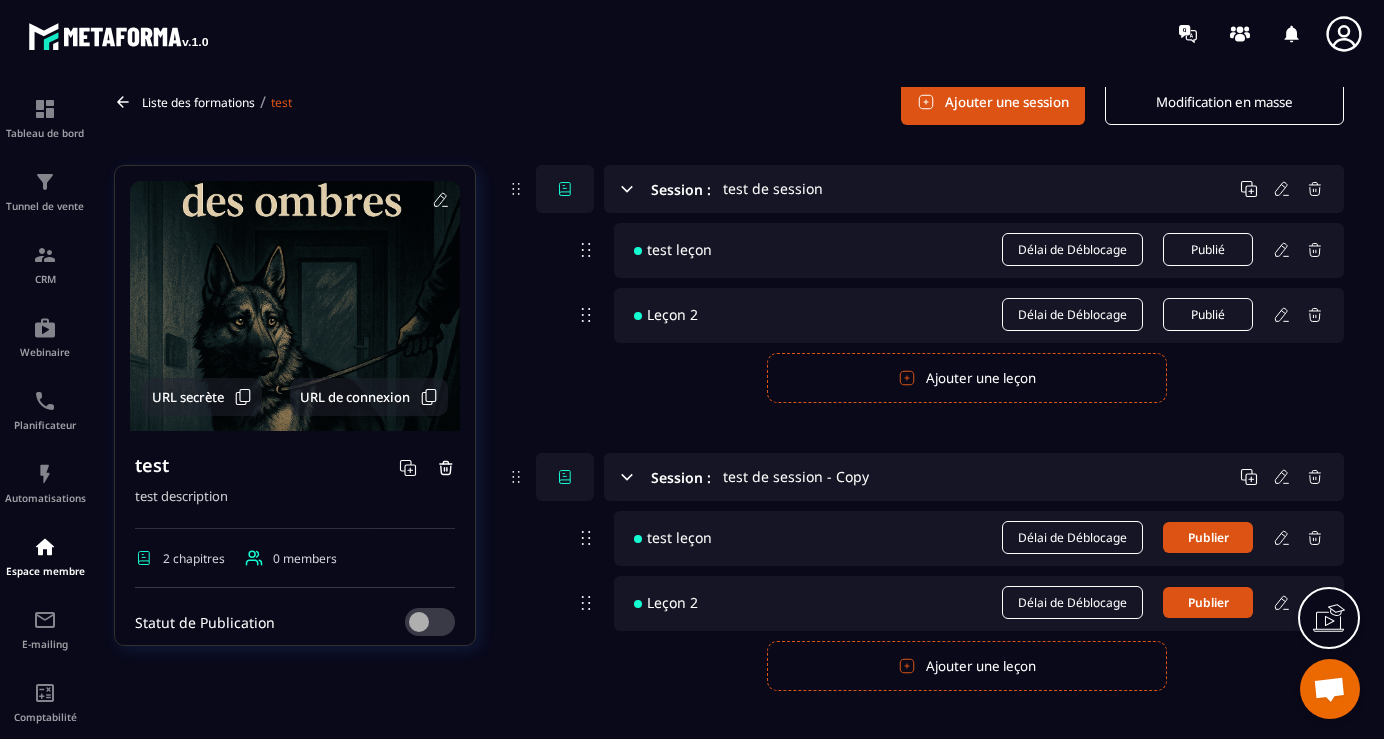 scroll, scrollTop: 115, scrollLeft: 0, axis: vertical 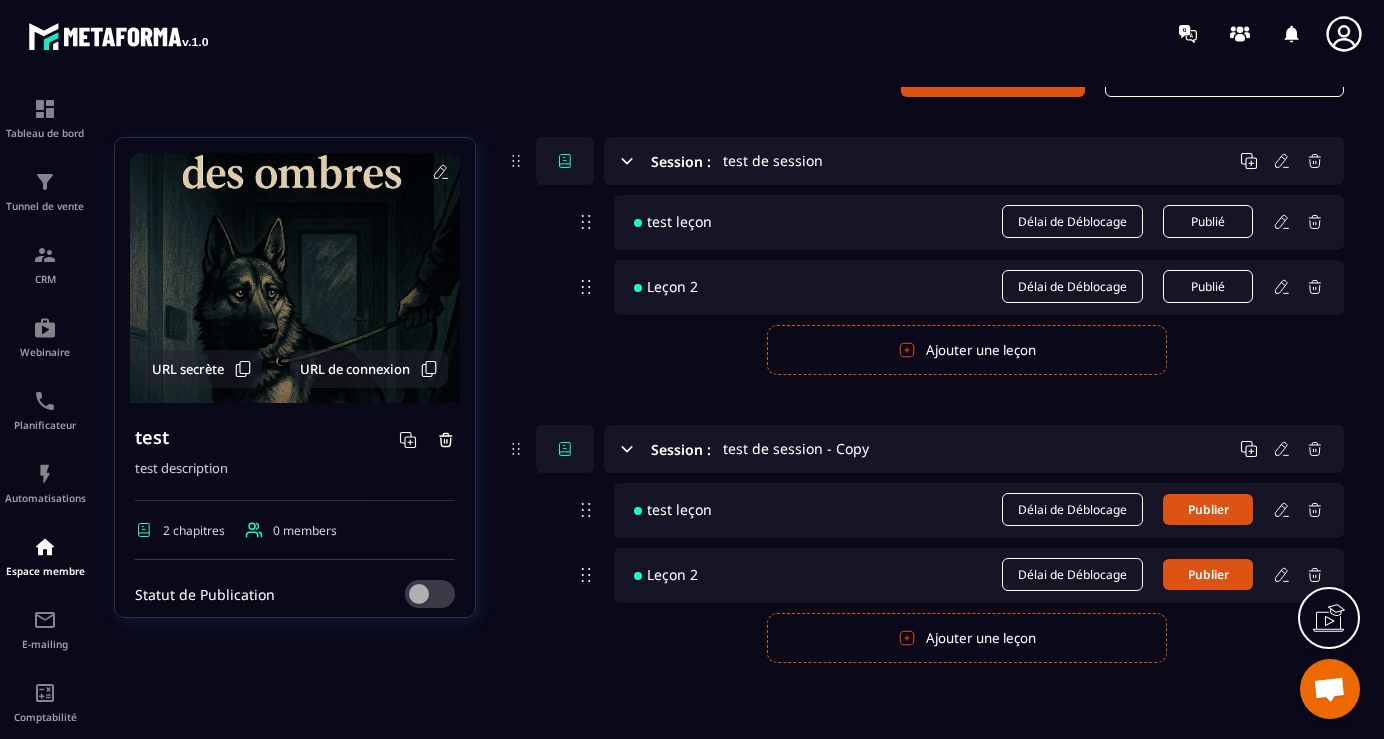click on "0 members" at bounding box center [305, 530] 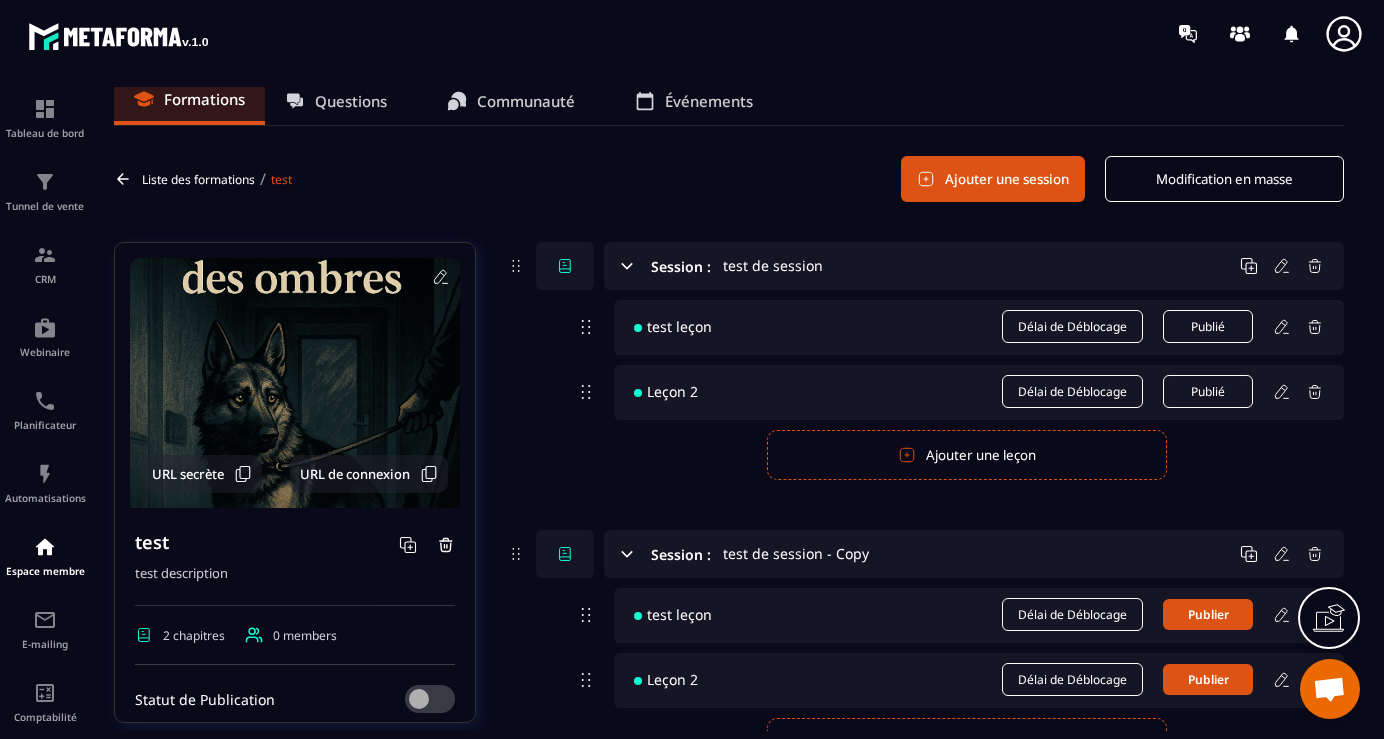 scroll, scrollTop: 0, scrollLeft: 0, axis: both 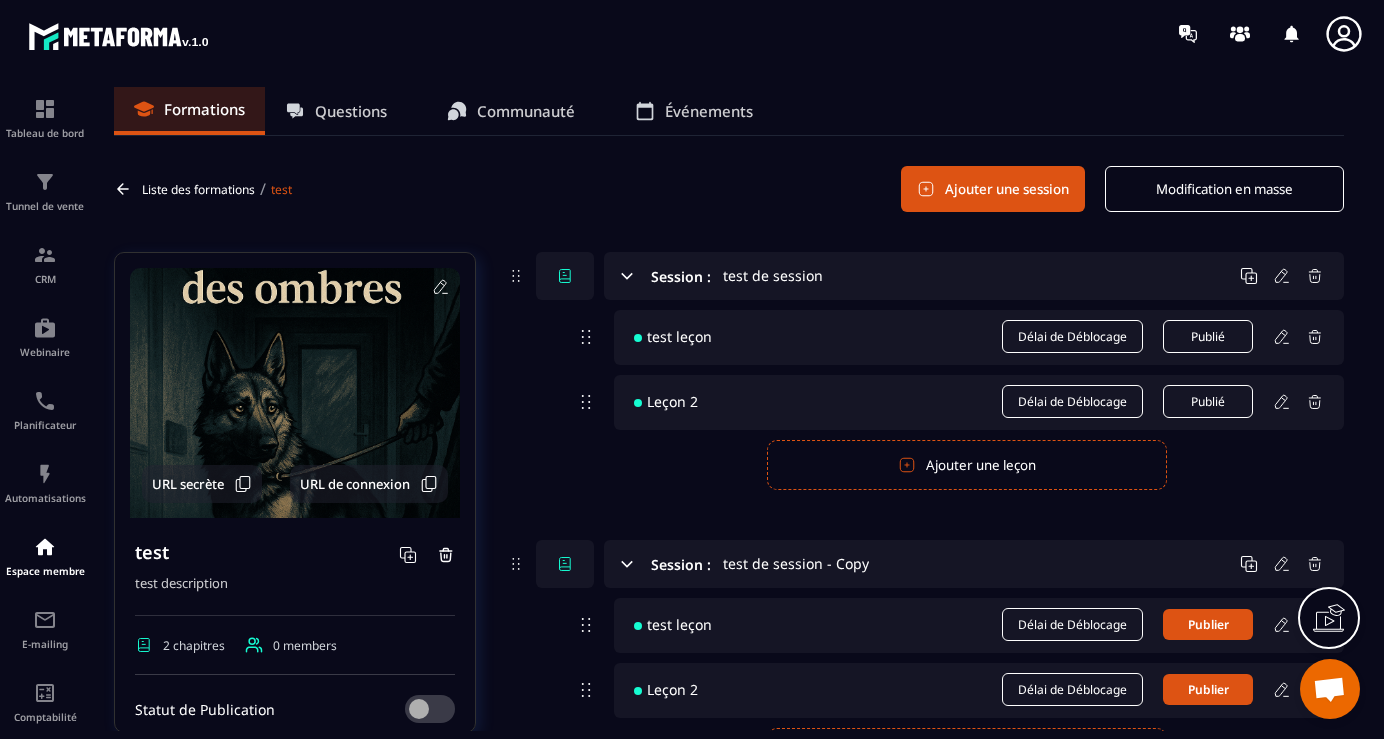 click on "Modification en masse" 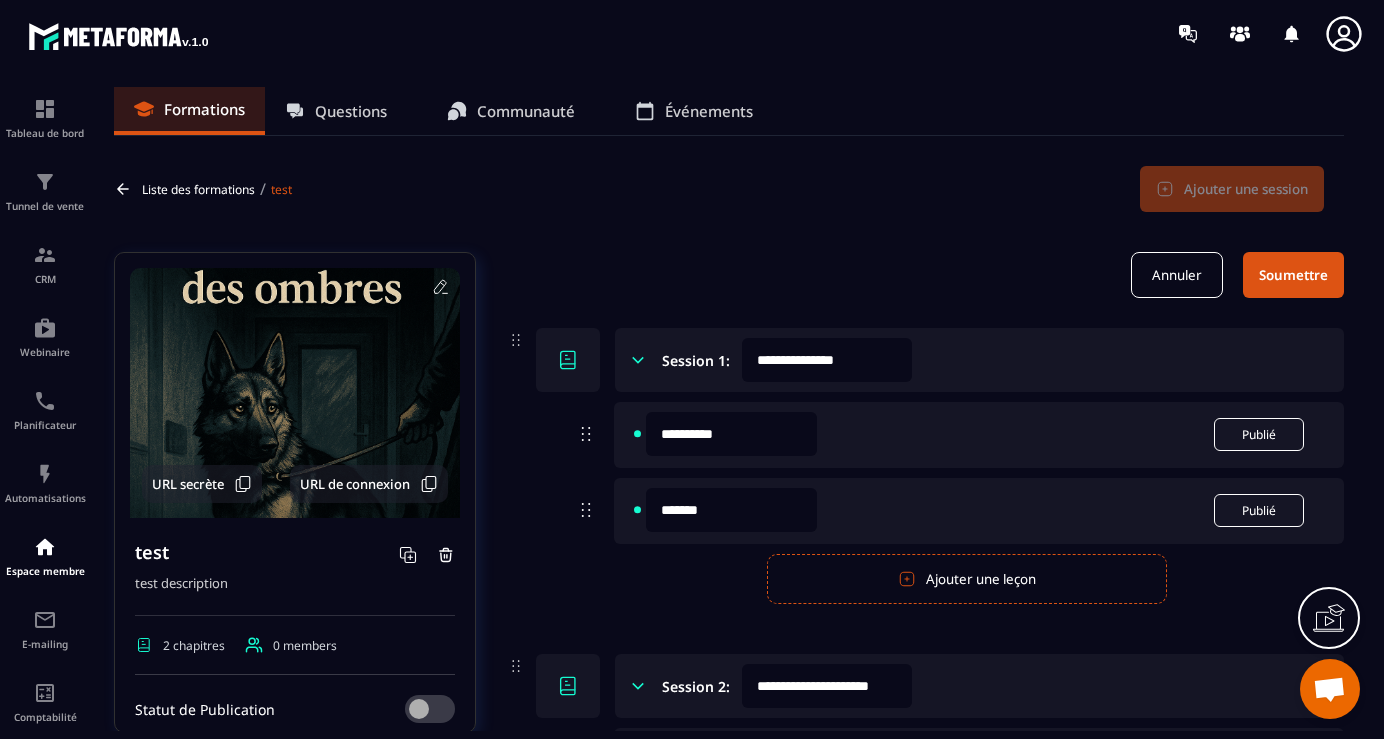 click on "Annuler" at bounding box center [1177, 275] 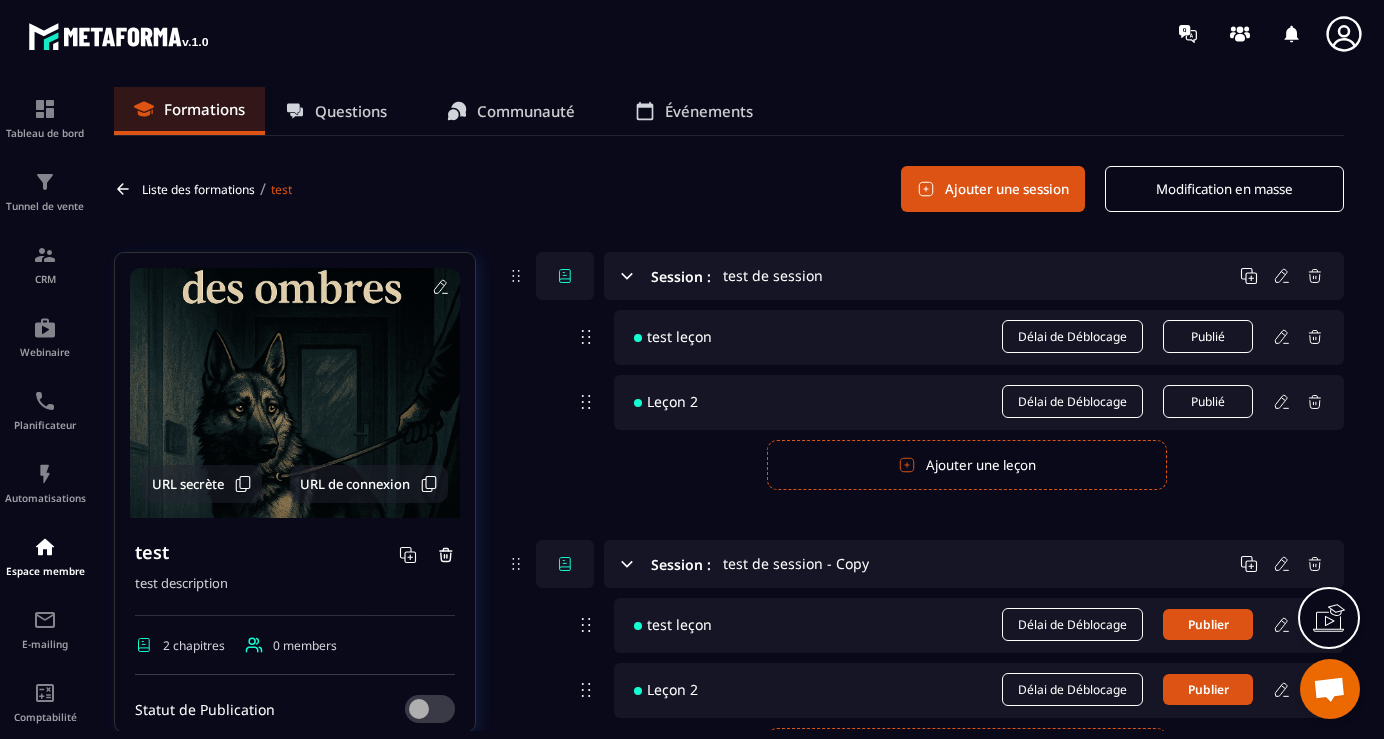 click 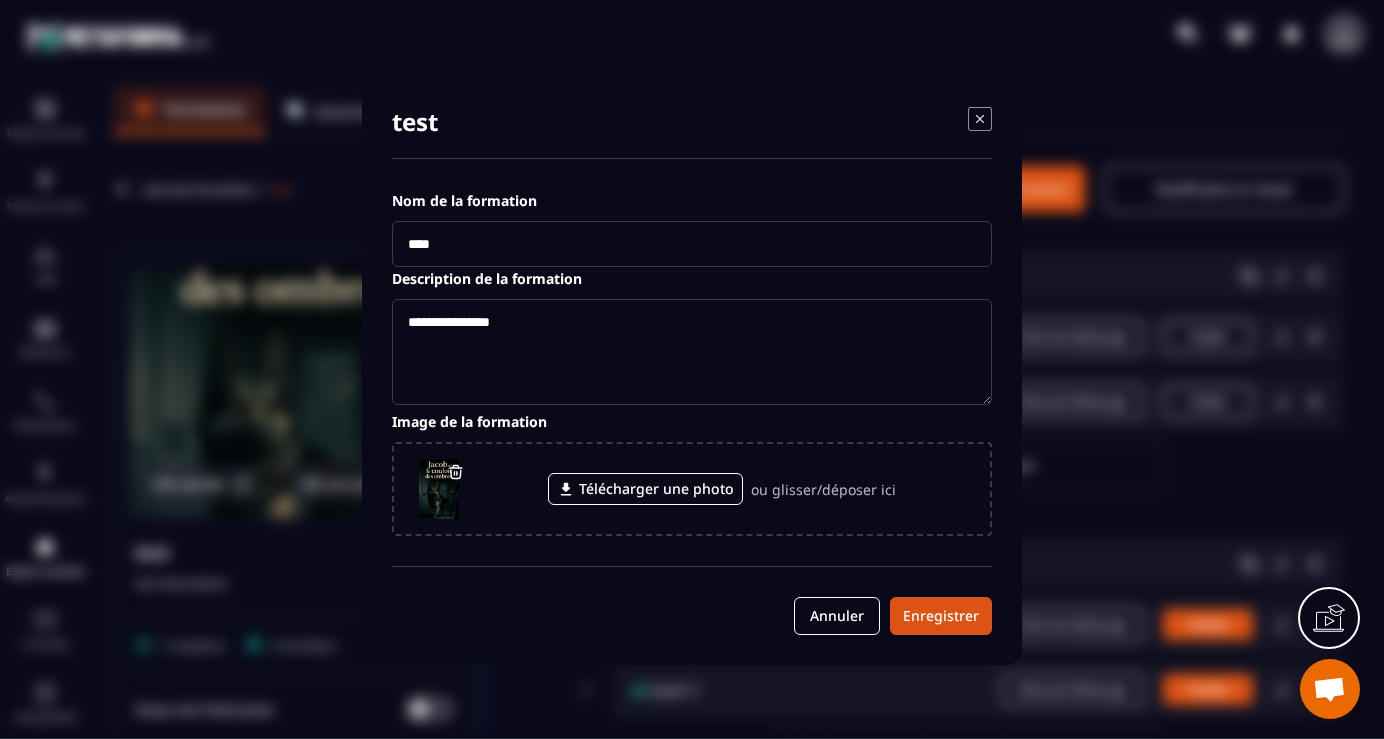 scroll, scrollTop: 1, scrollLeft: 0, axis: vertical 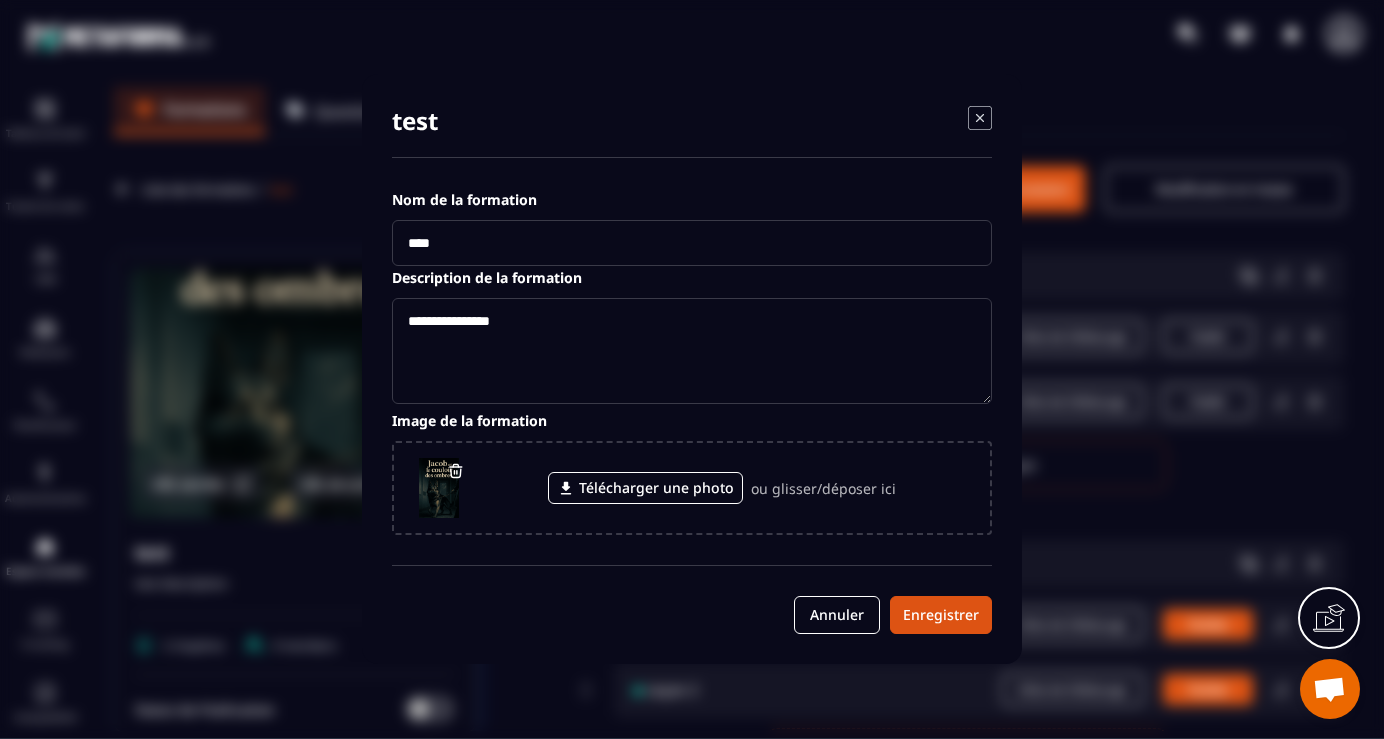 click 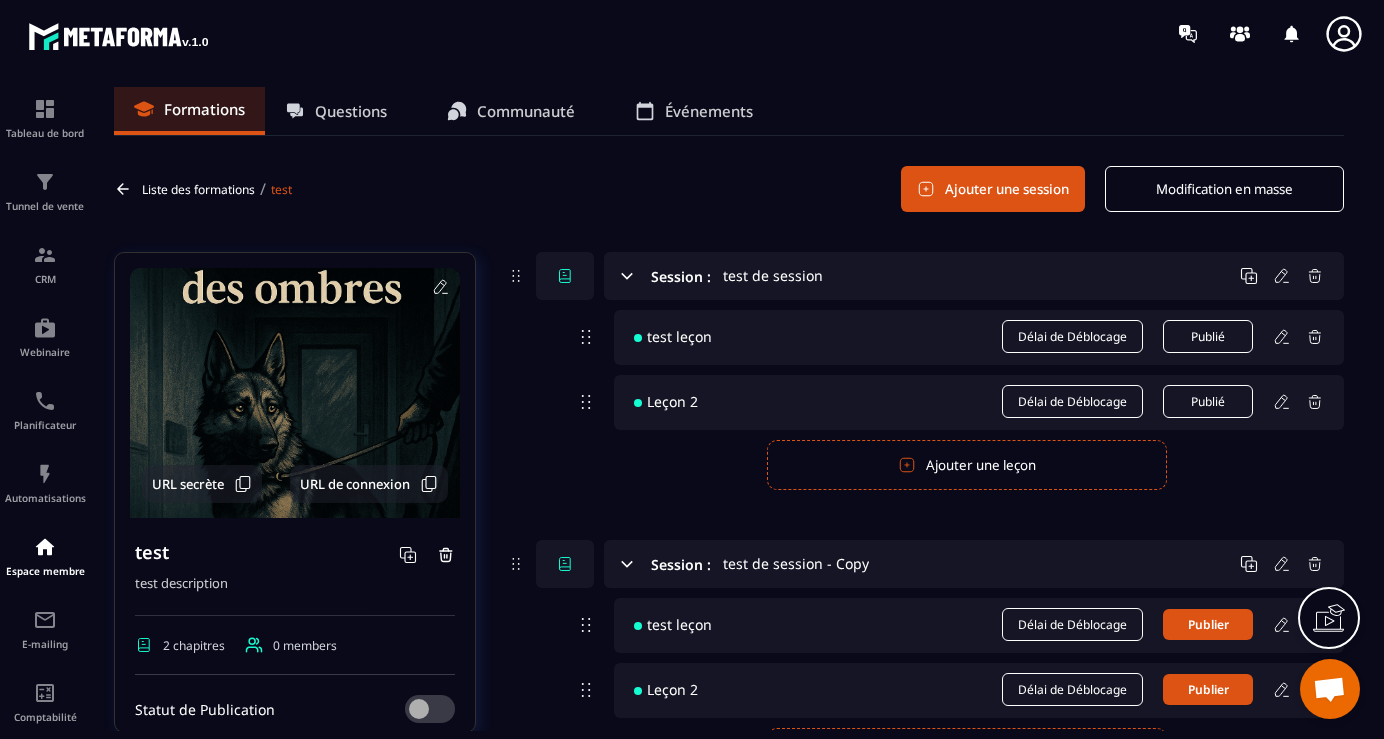 scroll, scrollTop: 0, scrollLeft: 0, axis: both 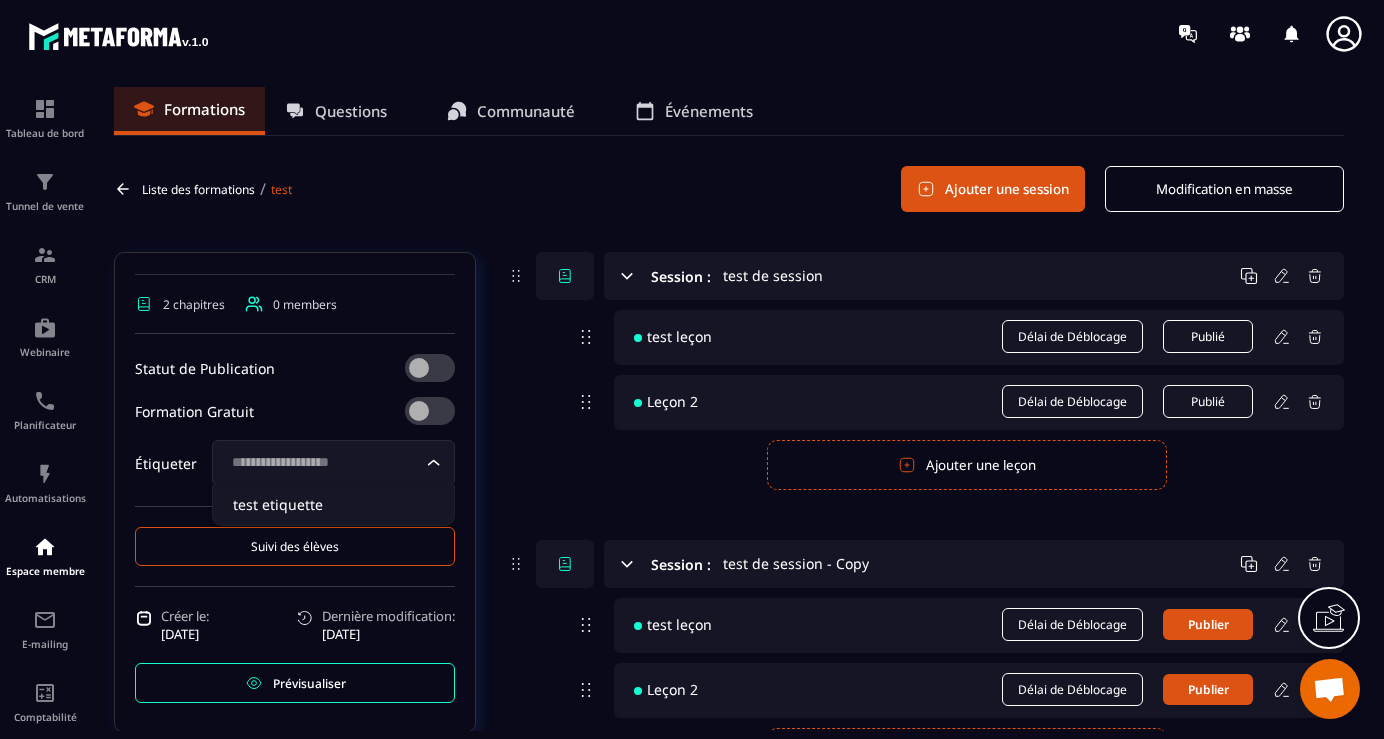 click 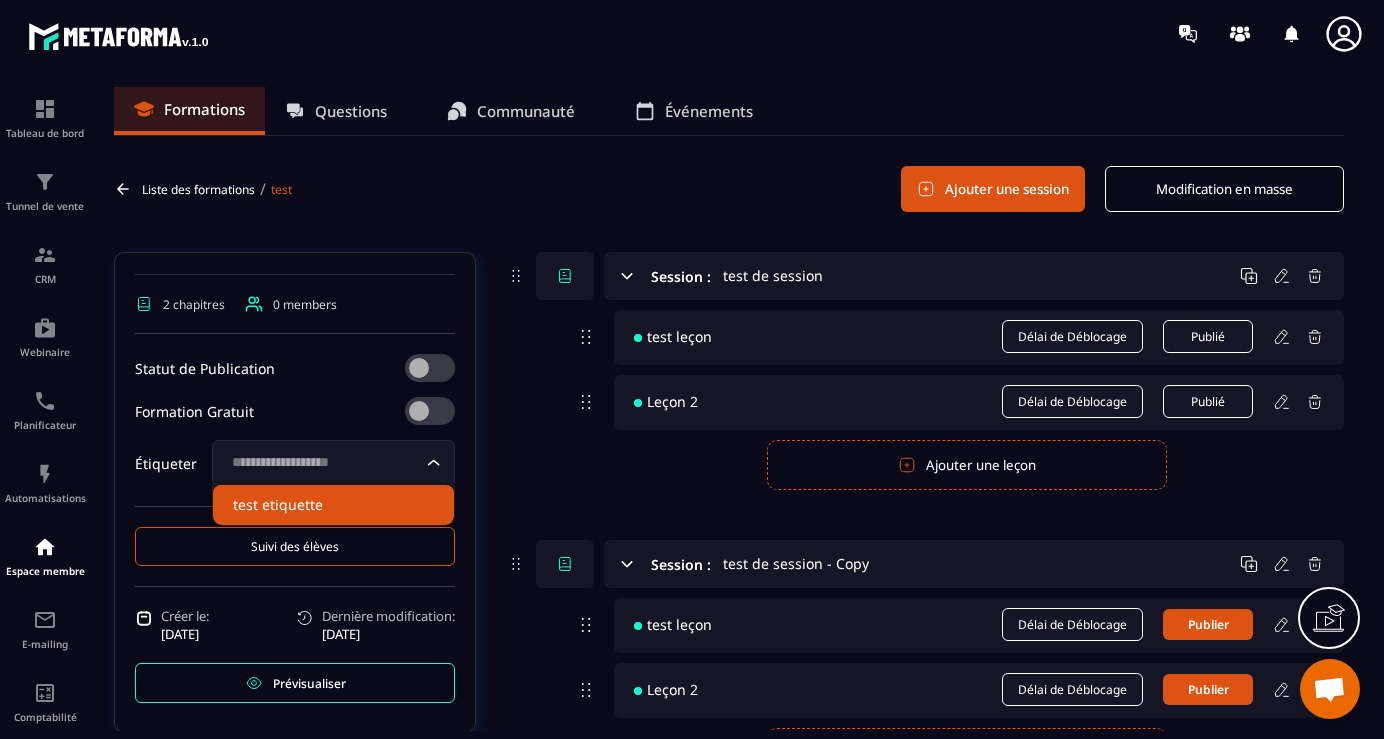 click on "test etiquette" 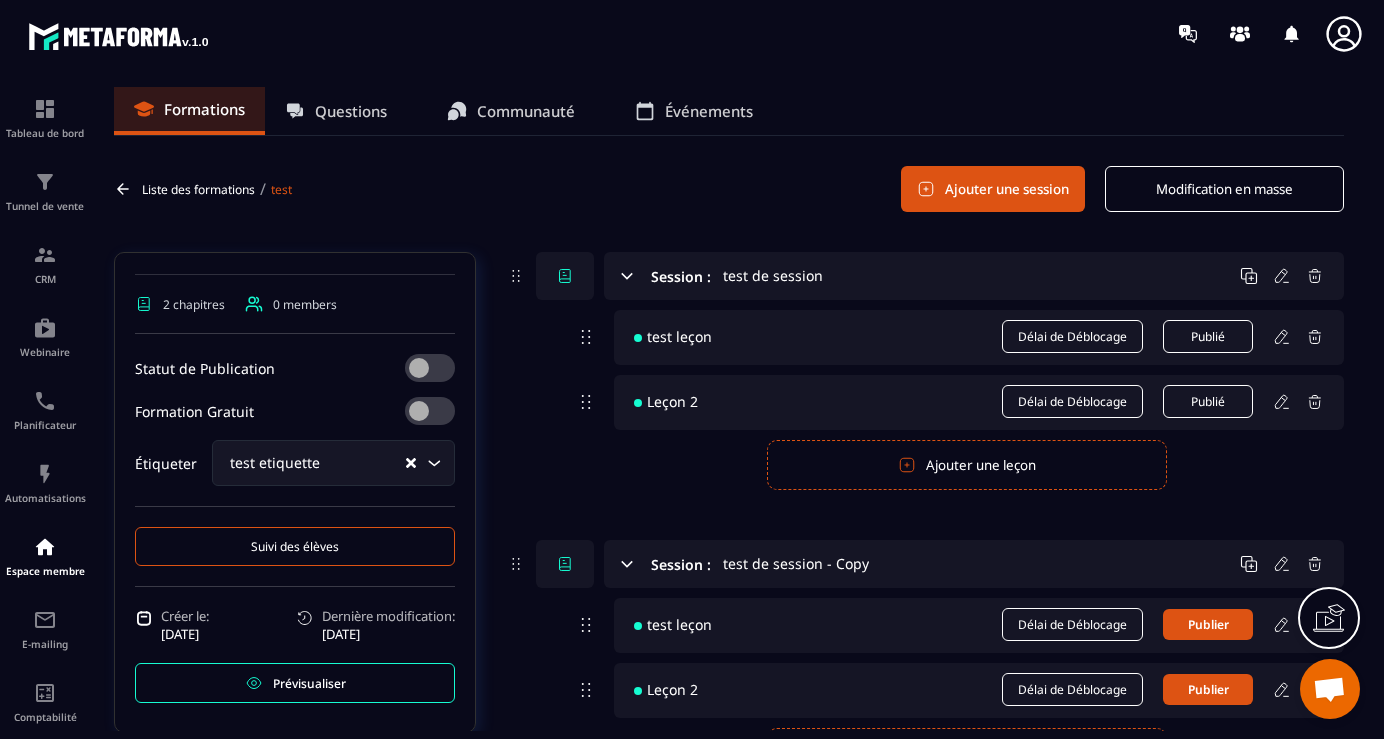 click on "Suivi des élèves" at bounding box center (295, 546) 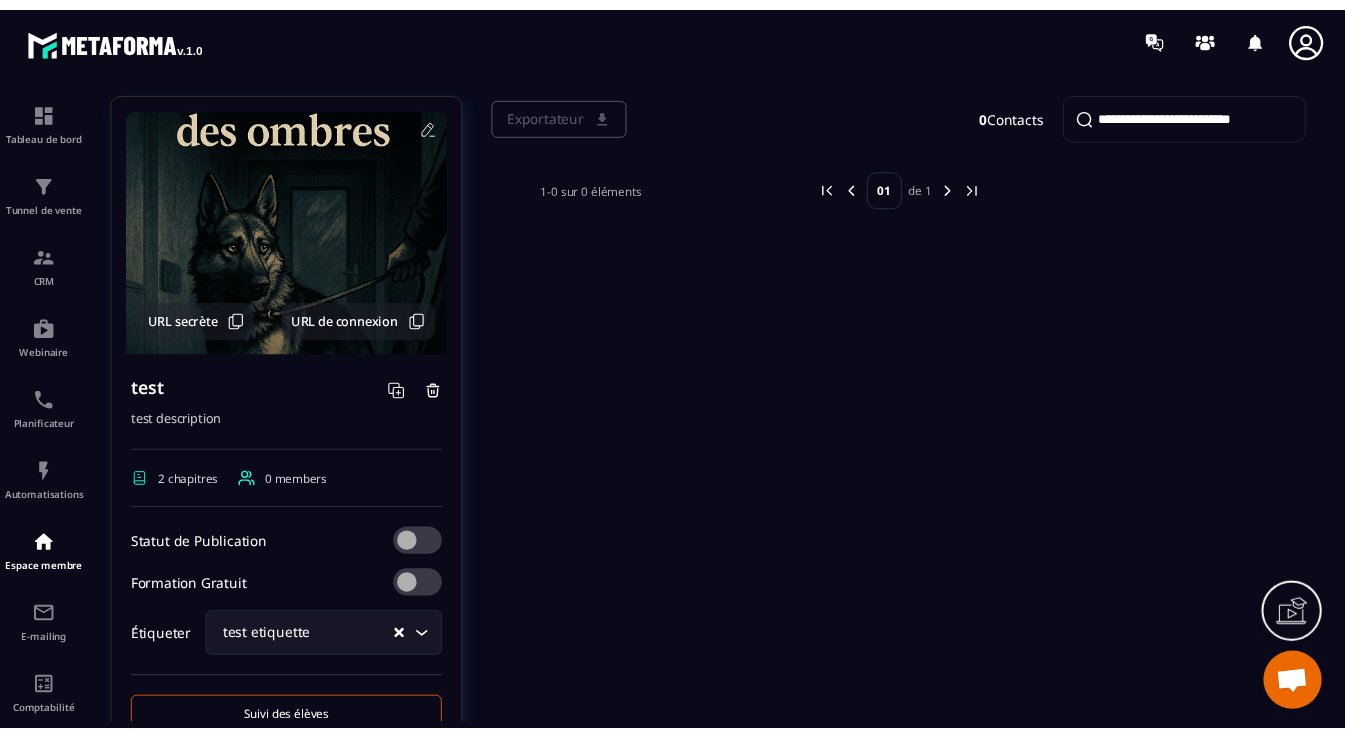 scroll, scrollTop: 369, scrollLeft: 0, axis: vertical 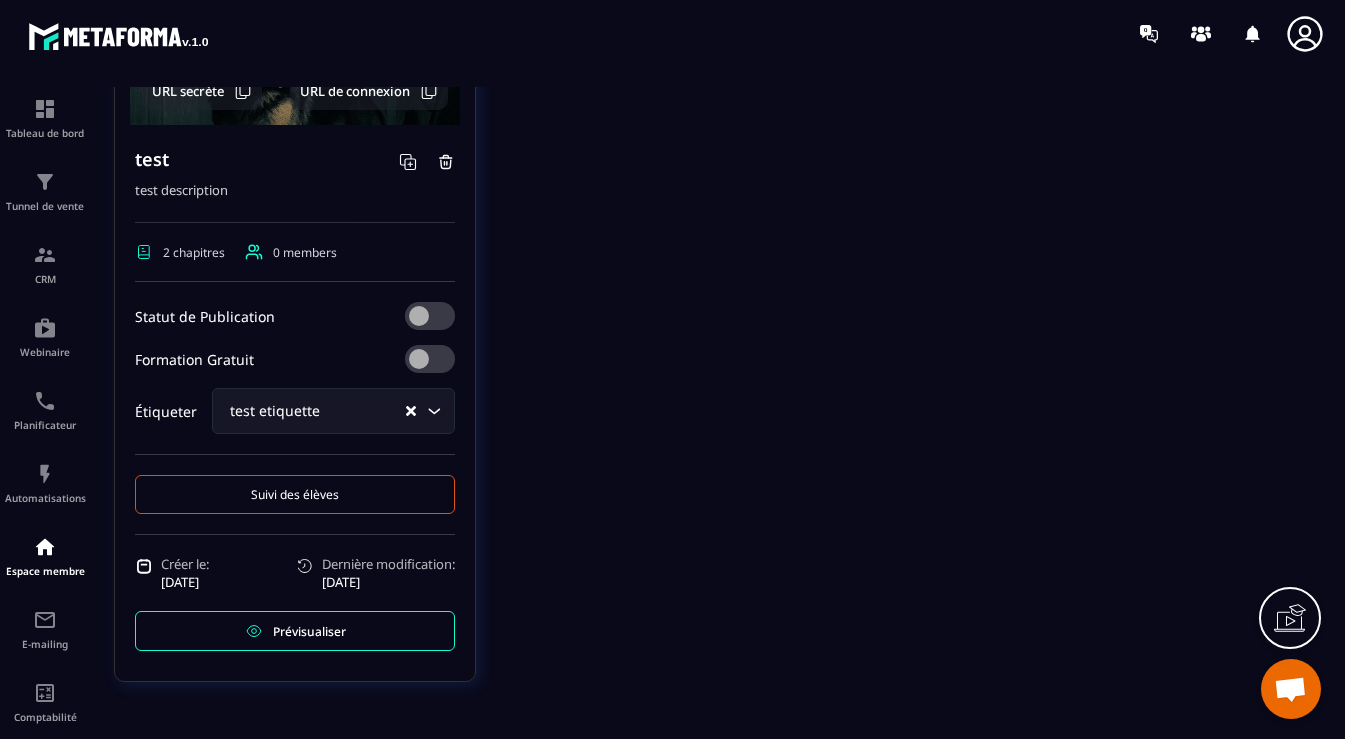 click on "Suivi des élèves" at bounding box center [295, 494] 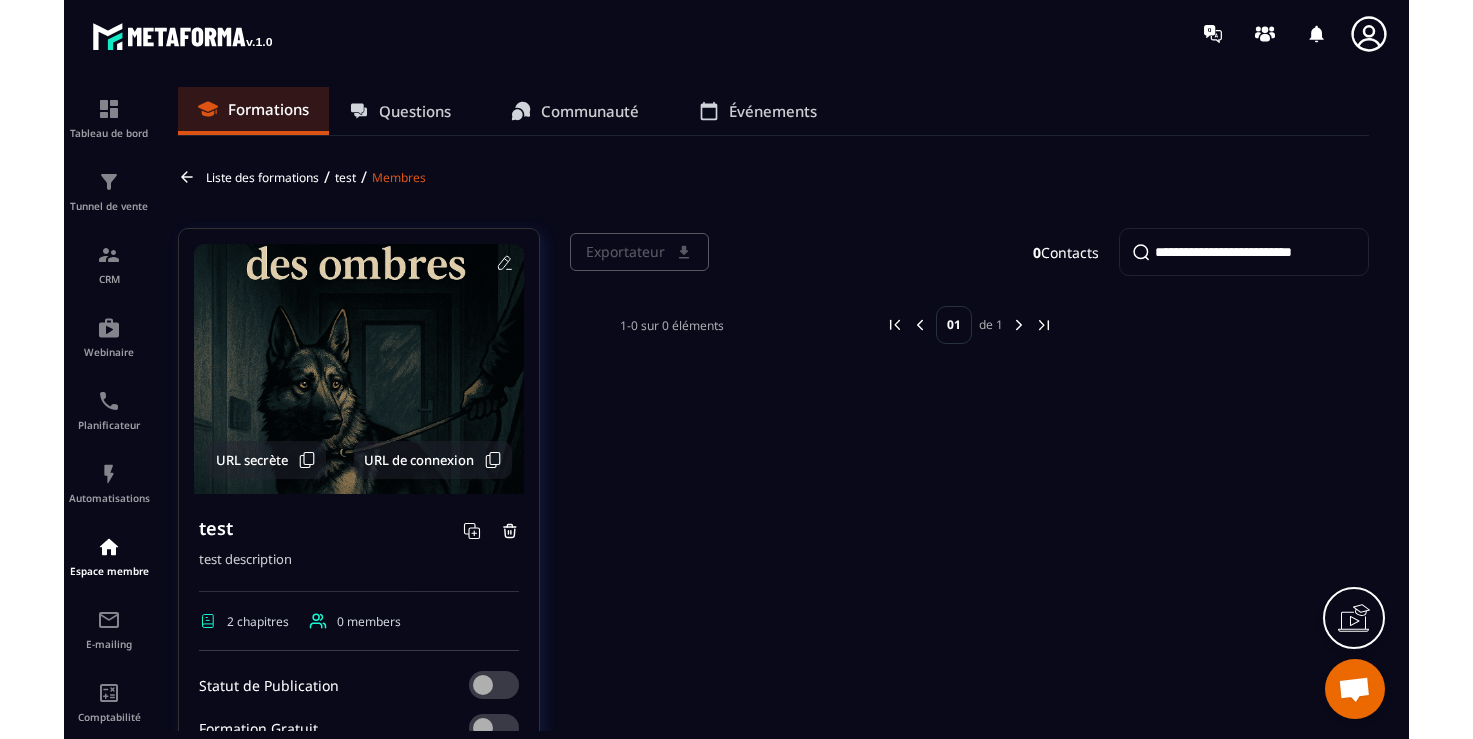 scroll, scrollTop: 369, scrollLeft: 0, axis: vertical 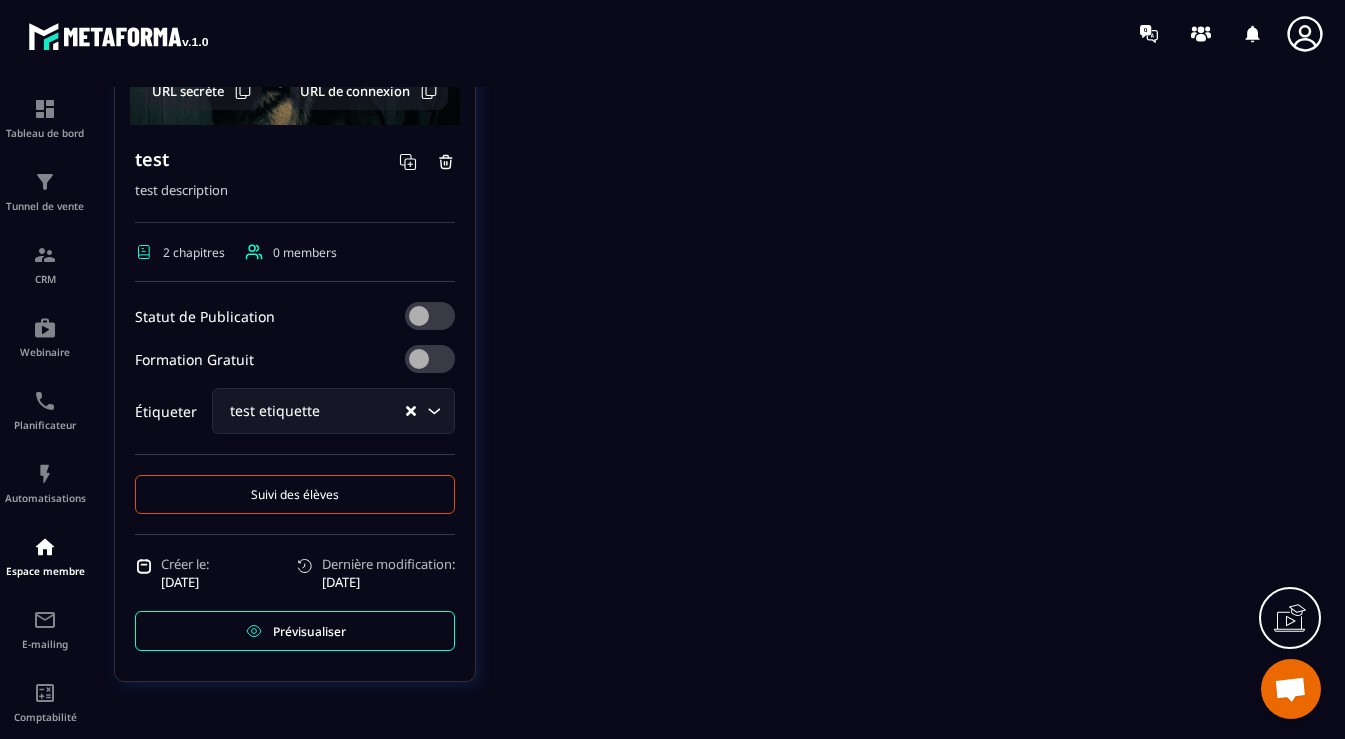 click on "Prévisualiser" at bounding box center (309, 631) 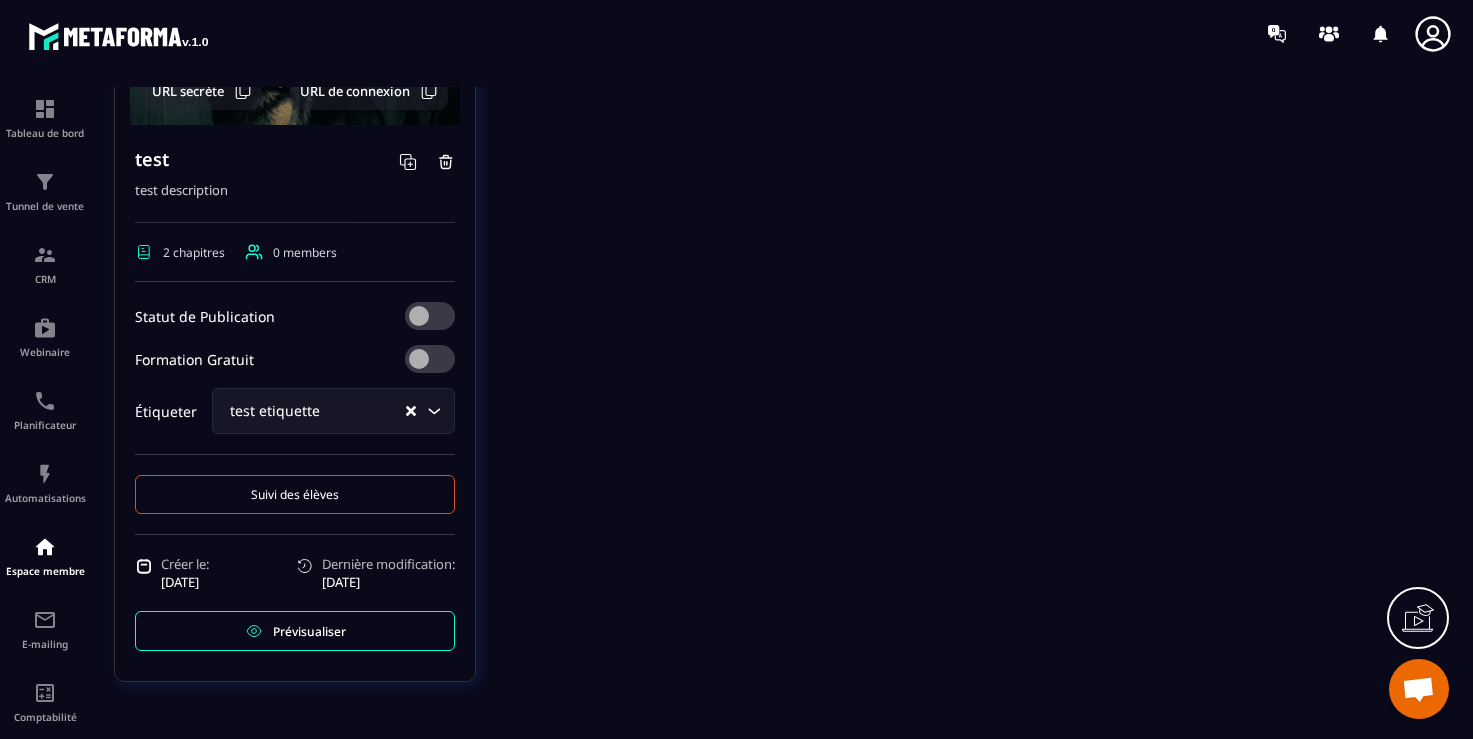 scroll, scrollTop: 0, scrollLeft: 0, axis: both 